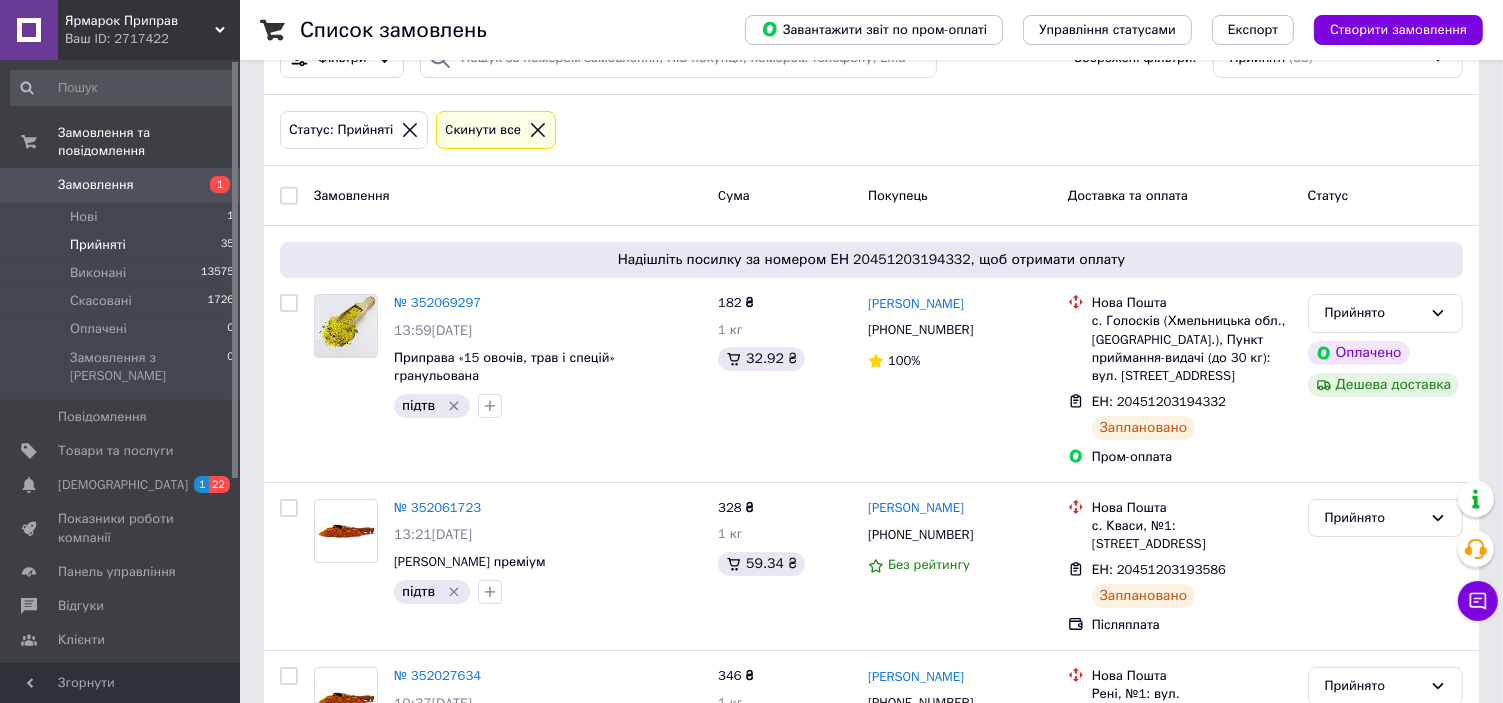 scroll, scrollTop: 0, scrollLeft: 0, axis: both 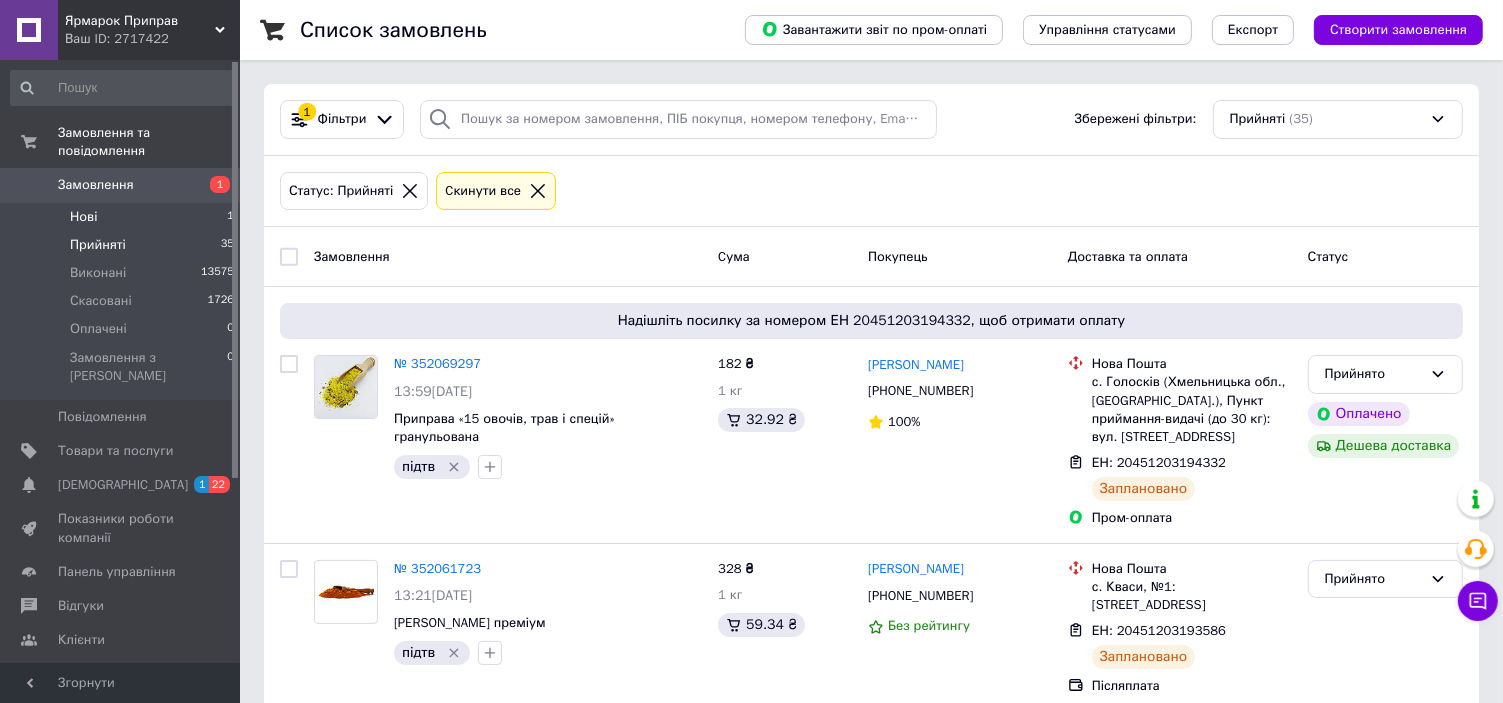 click on "Нові 1" at bounding box center [123, 217] 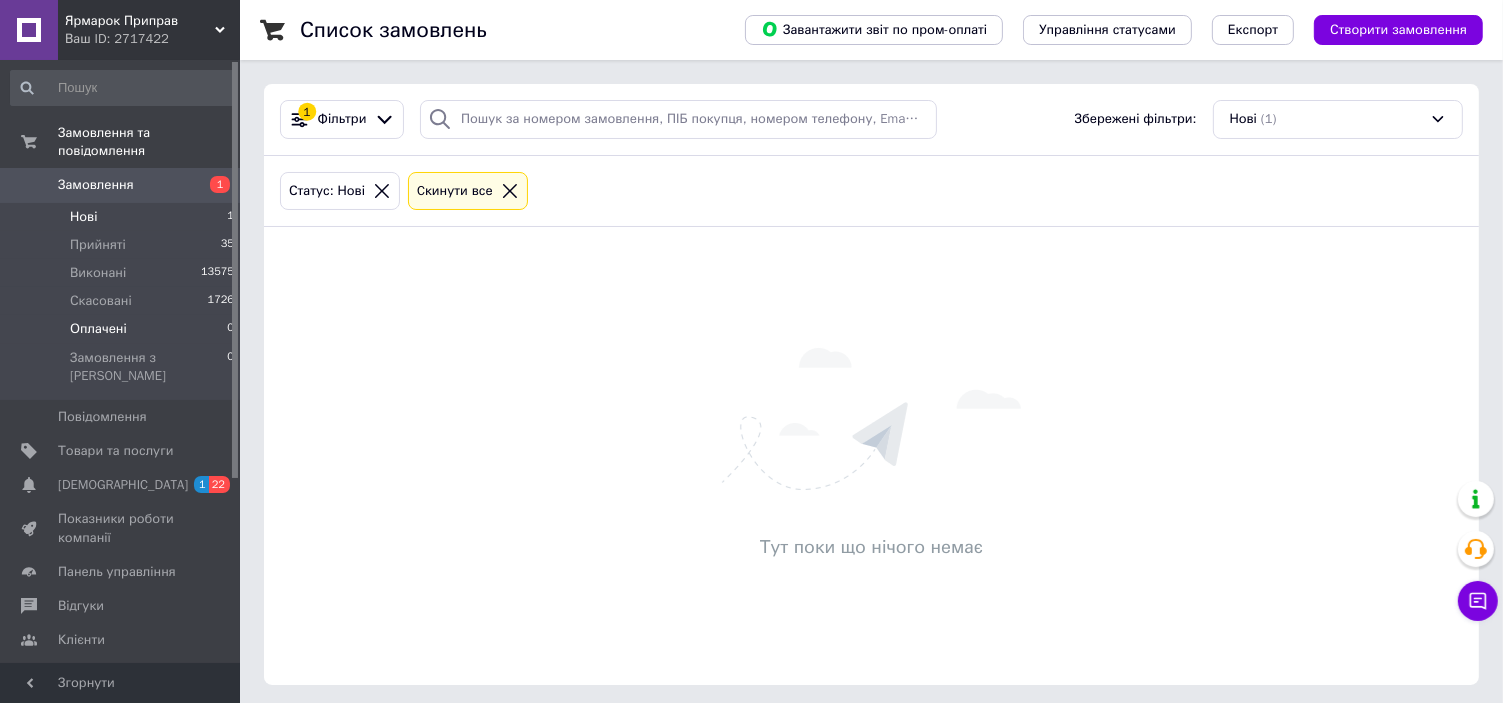 click on "Оплачені" at bounding box center [98, 329] 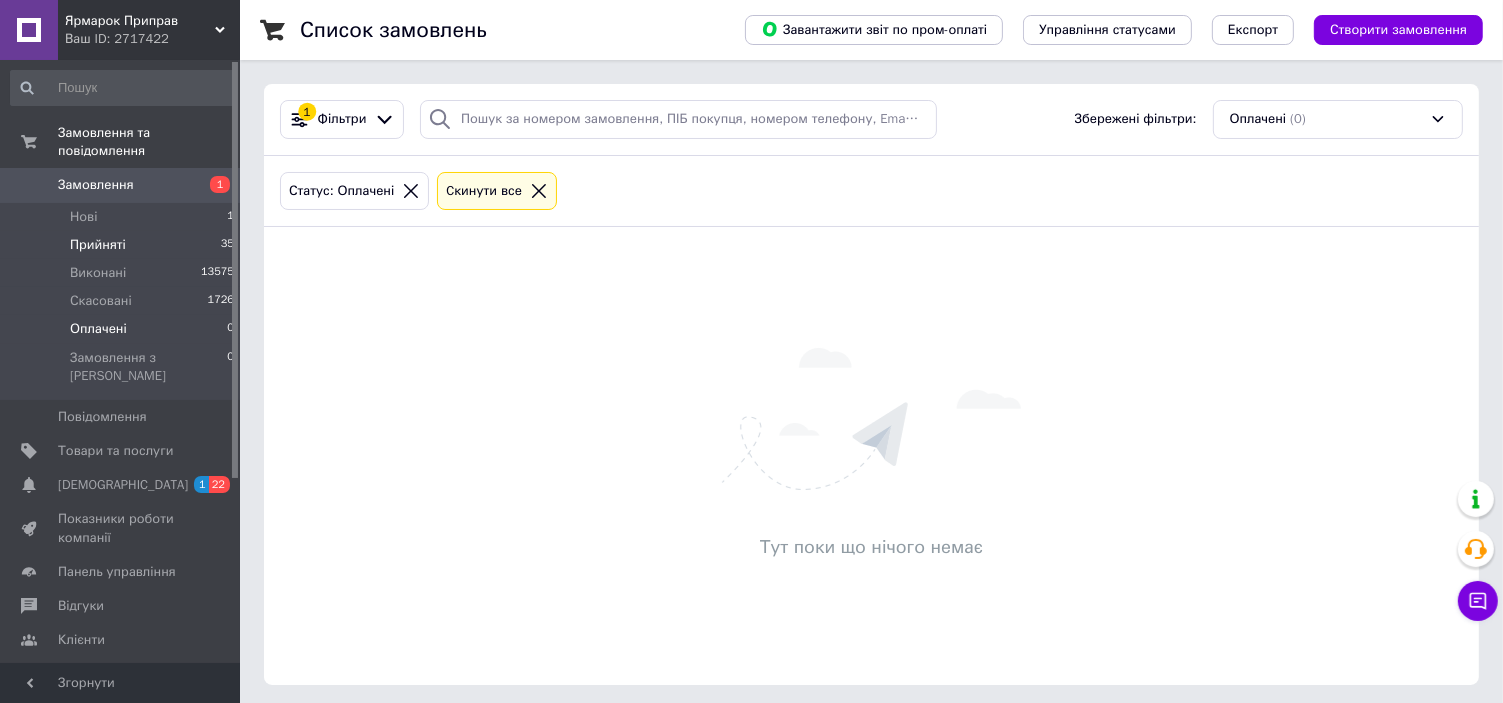 click on "Прийняті" at bounding box center [98, 245] 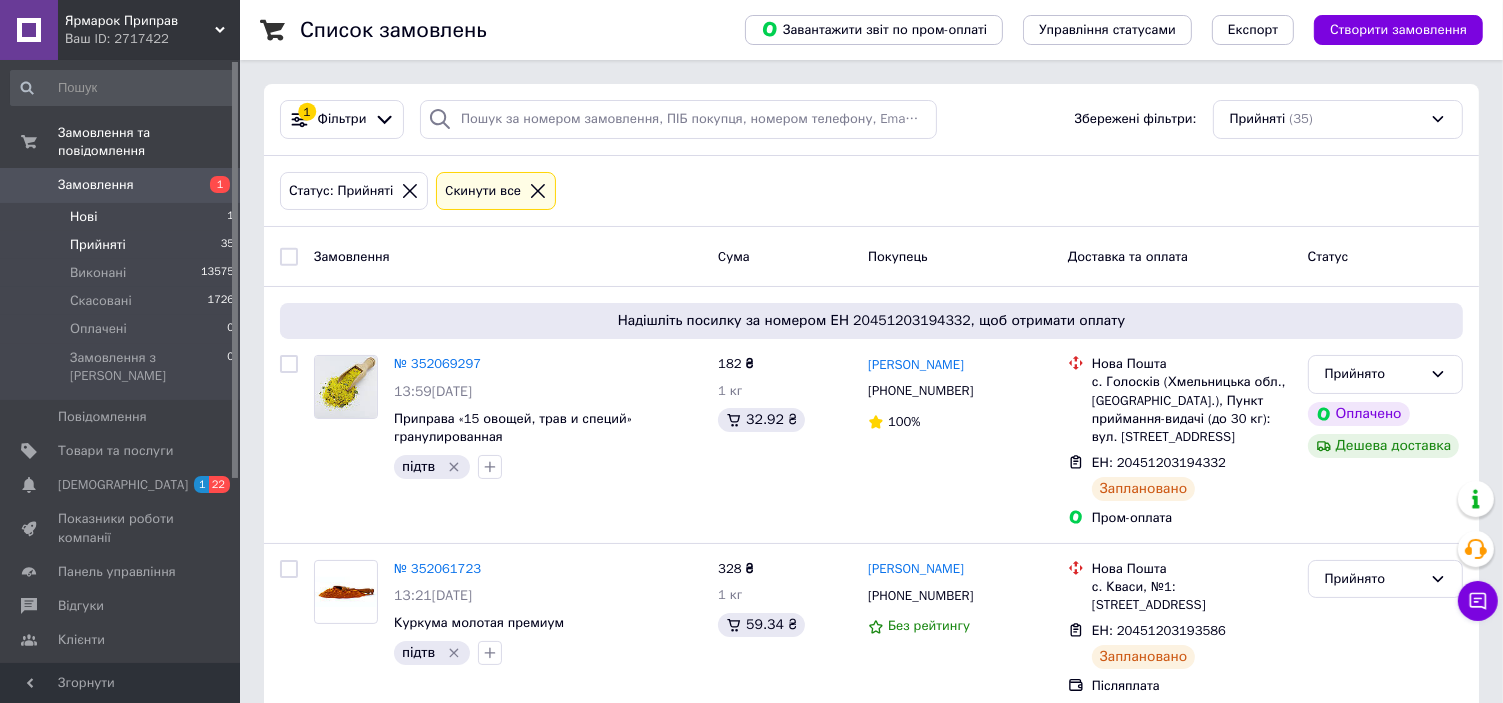 click on "Нові 1" at bounding box center [123, 217] 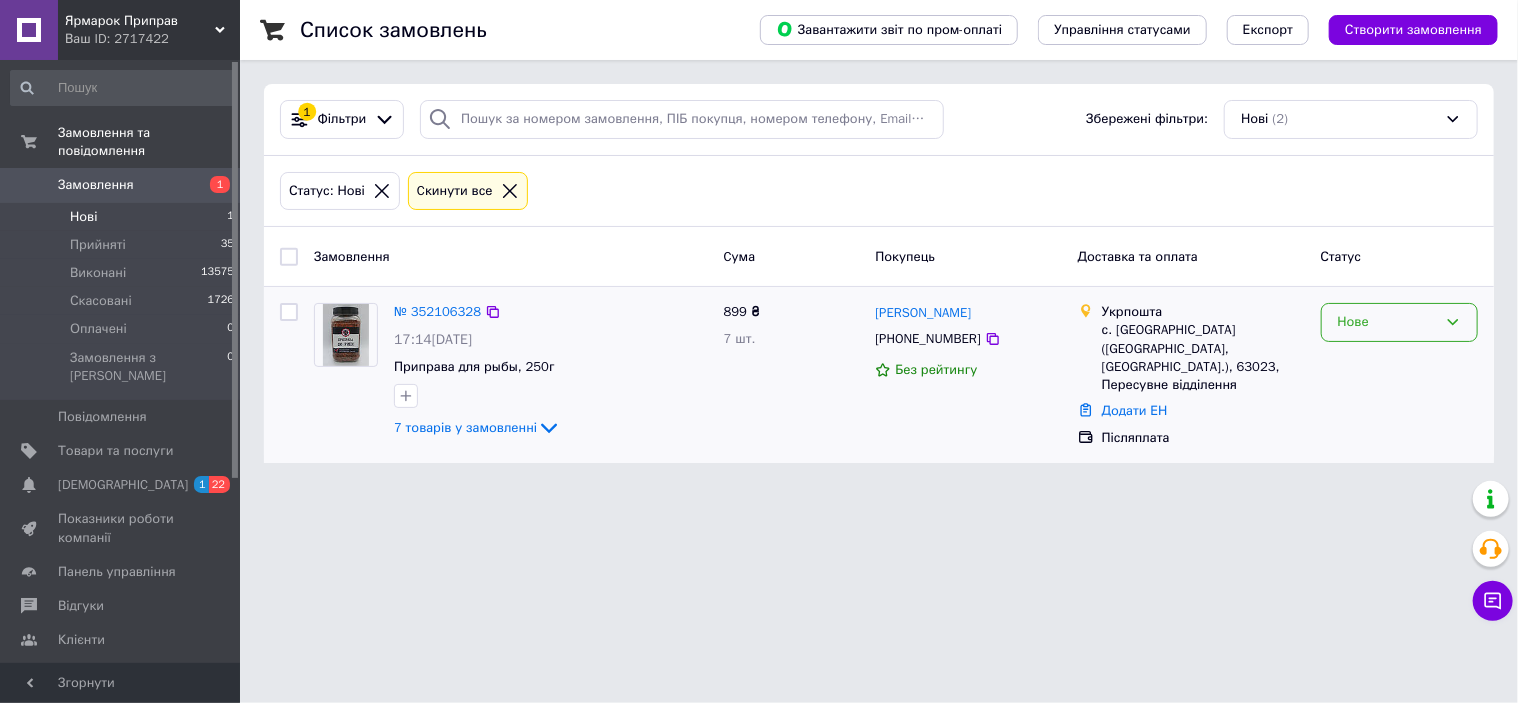 click on "Нове" at bounding box center [1387, 322] 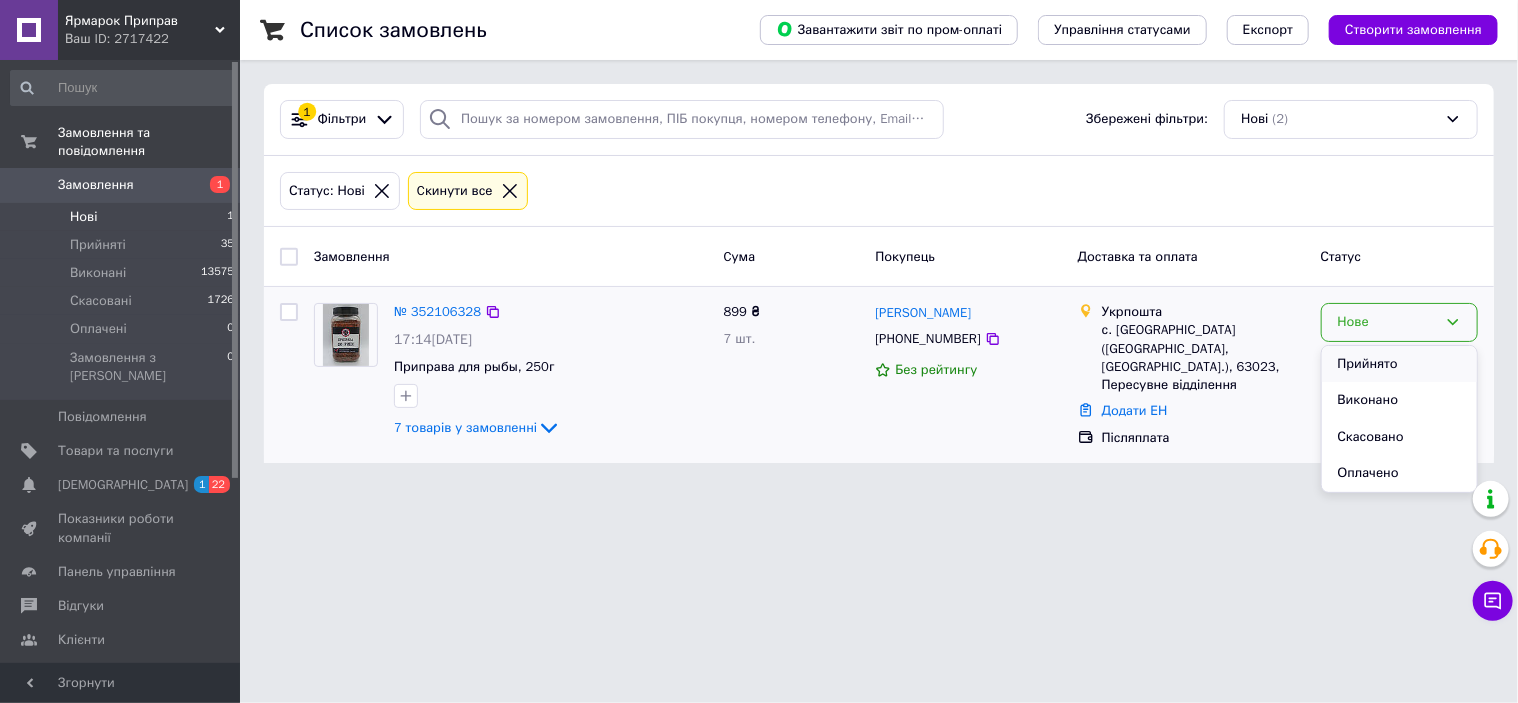 click on "Прийнято" at bounding box center [1399, 364] 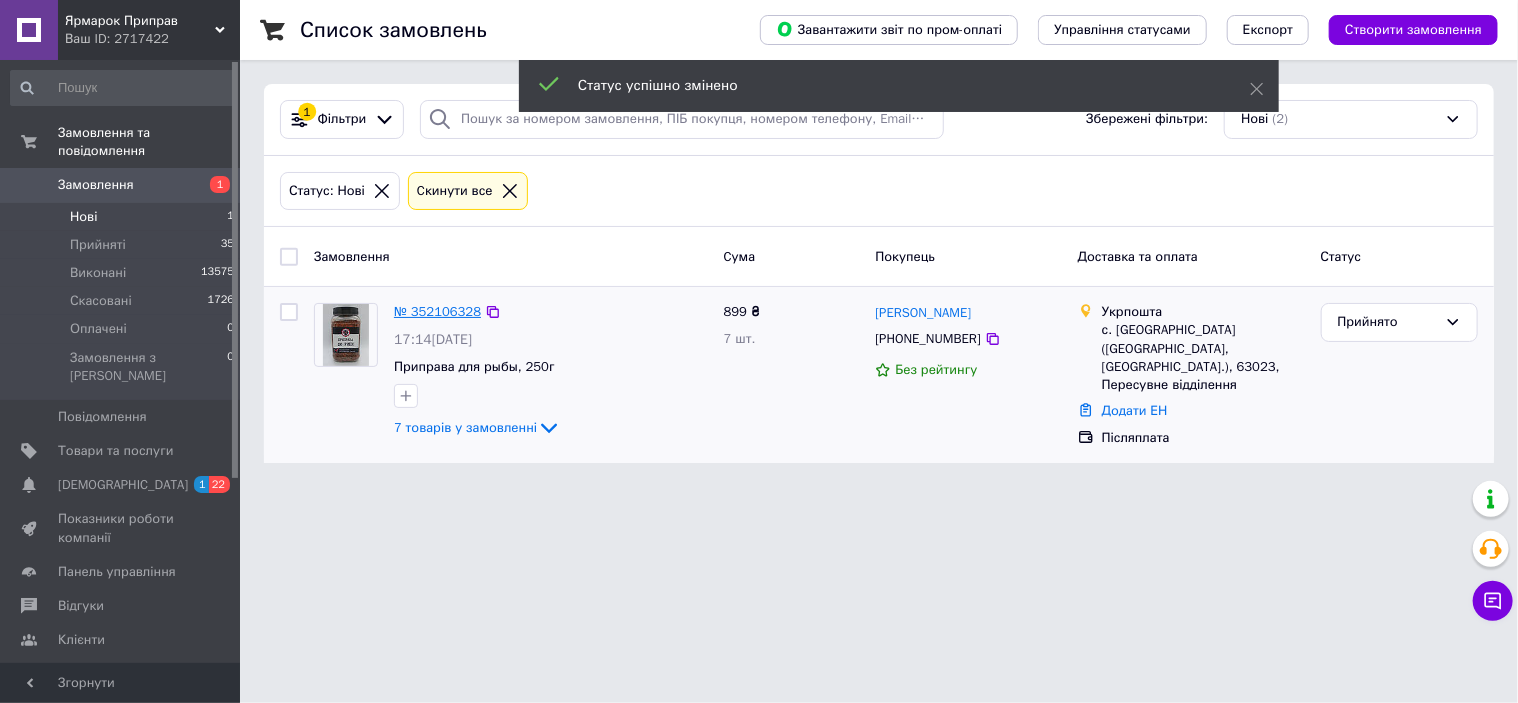 click on "№ 352106328" at bounding box center (437, 311) 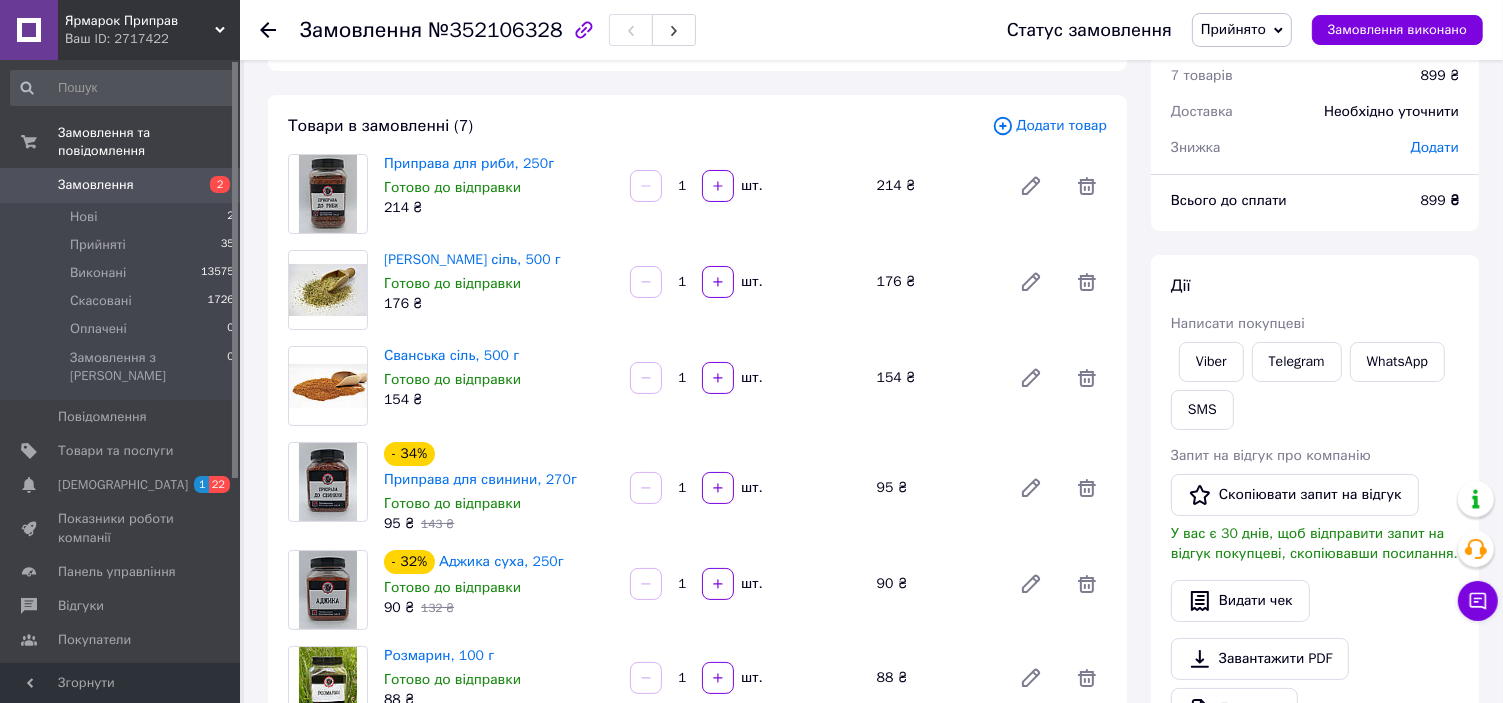 scroll, scrollTop: 300, scrollLeft: 0, axis: vertical 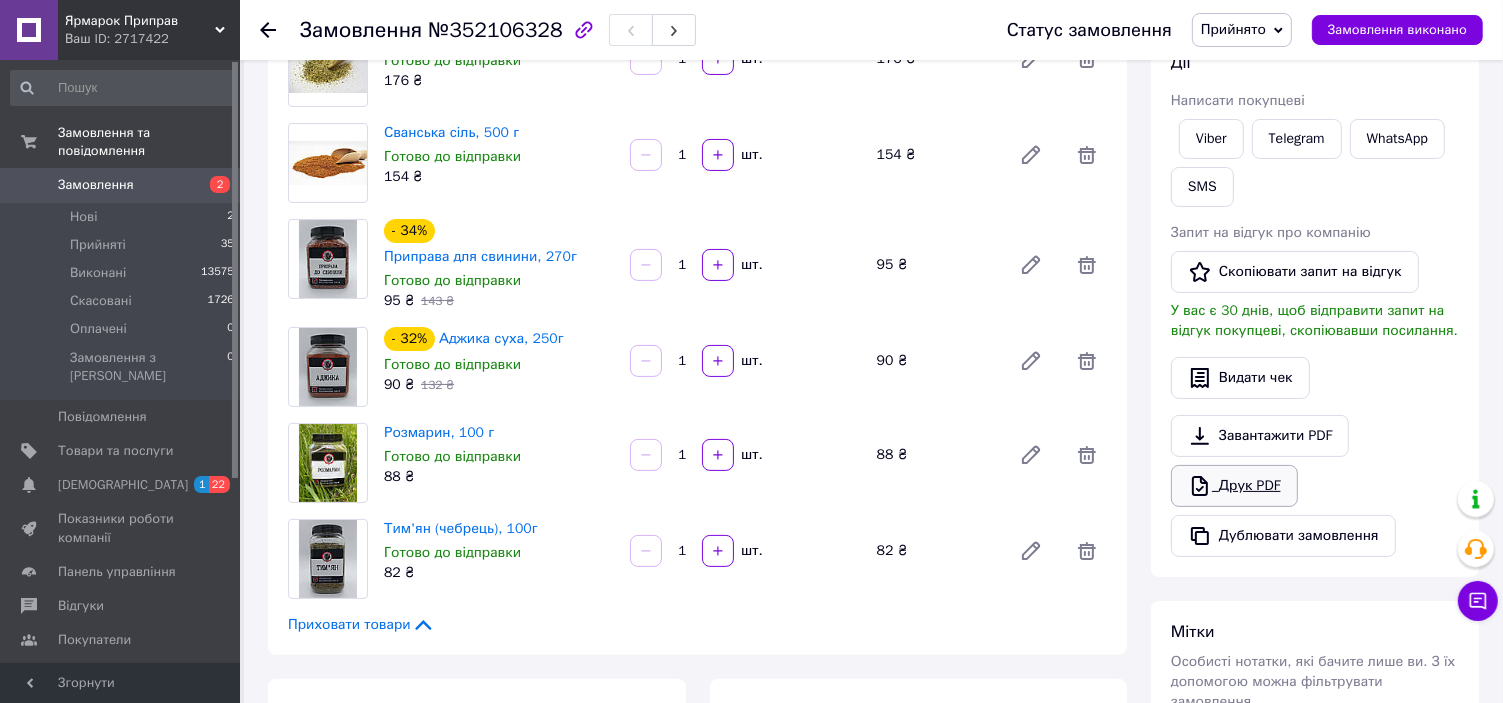 click on "Друк PDF" at bounding box center (1234, 486) 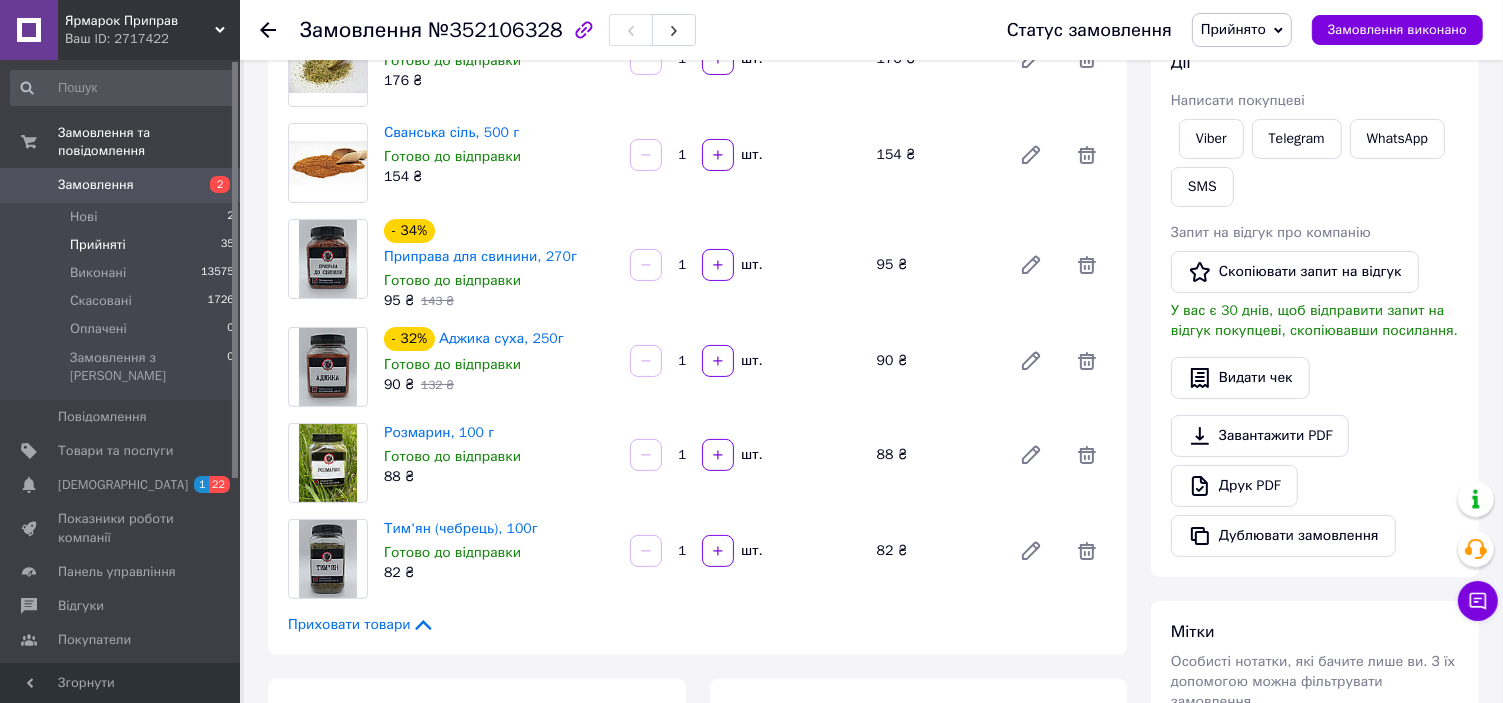 click on "Прийняті" at bounding box center (98, 245) 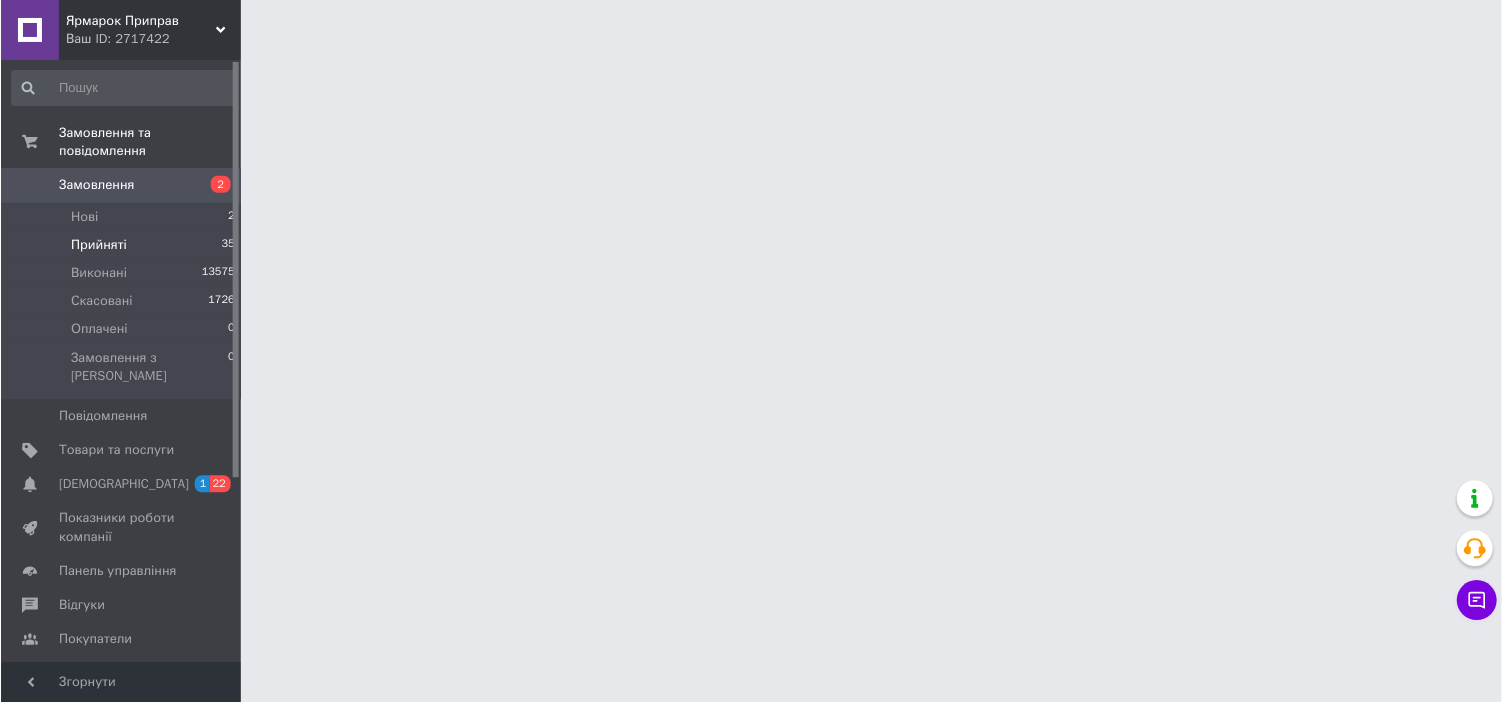 scroll, scrollTop: 0, scrollLeft: 0, axis: both 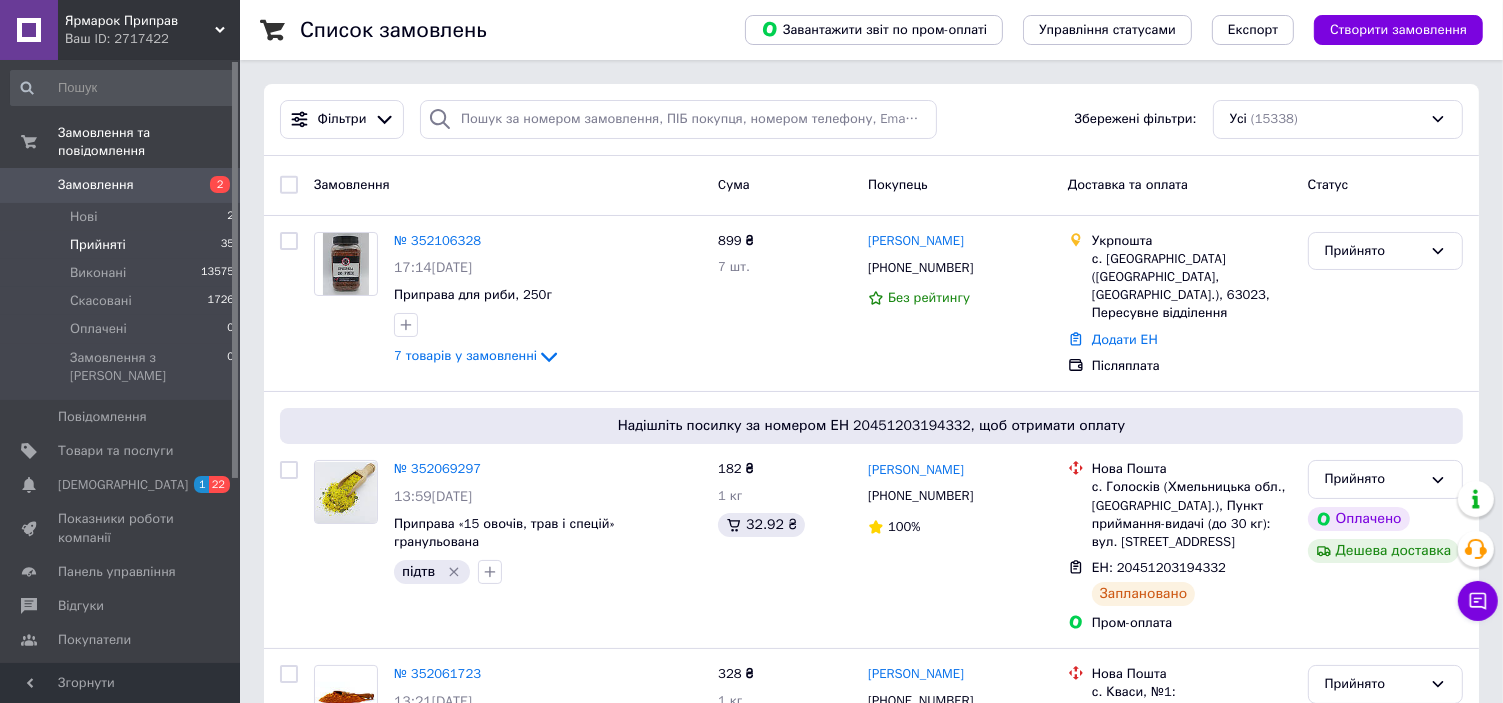 click on "Прийняті 35" at bounding box center (123, 245) 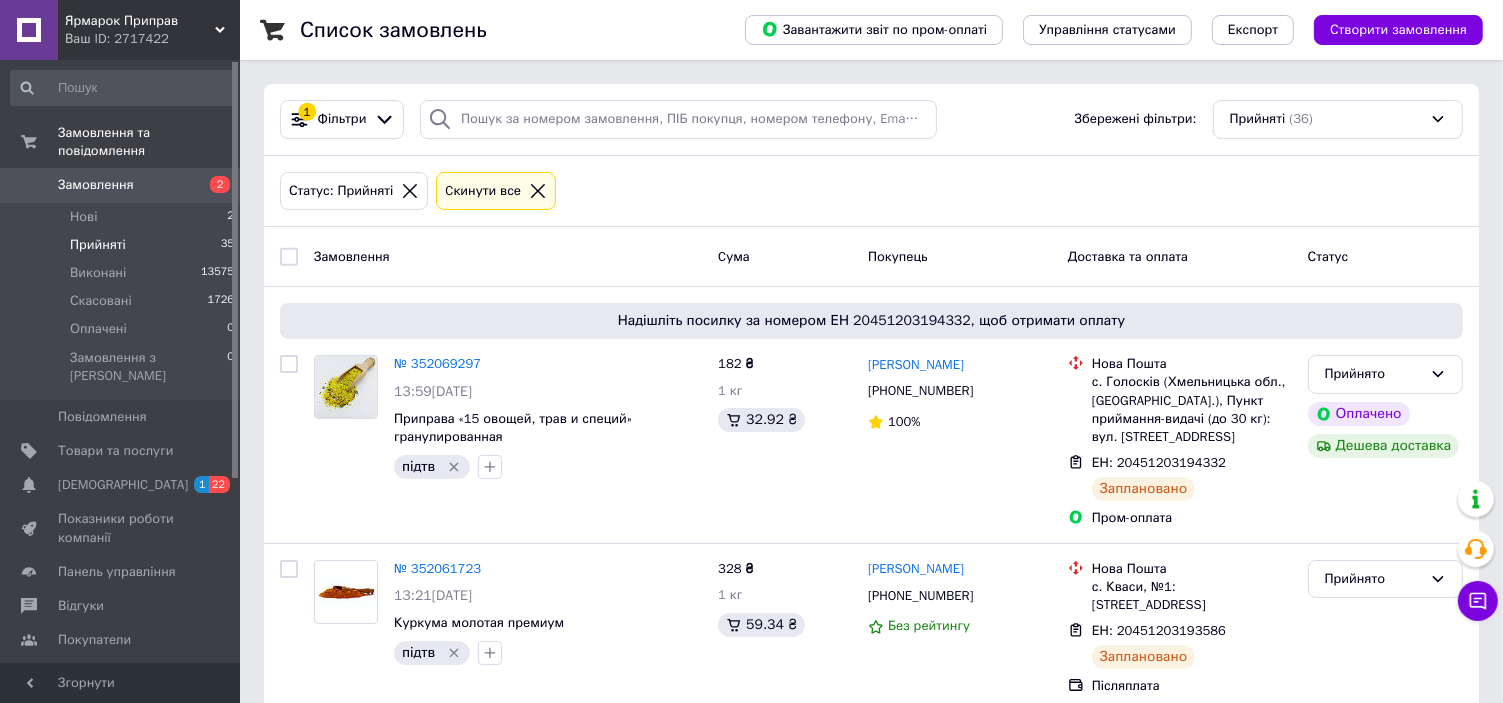 click on "Замовлення 2" at bounding box center [123, 185] 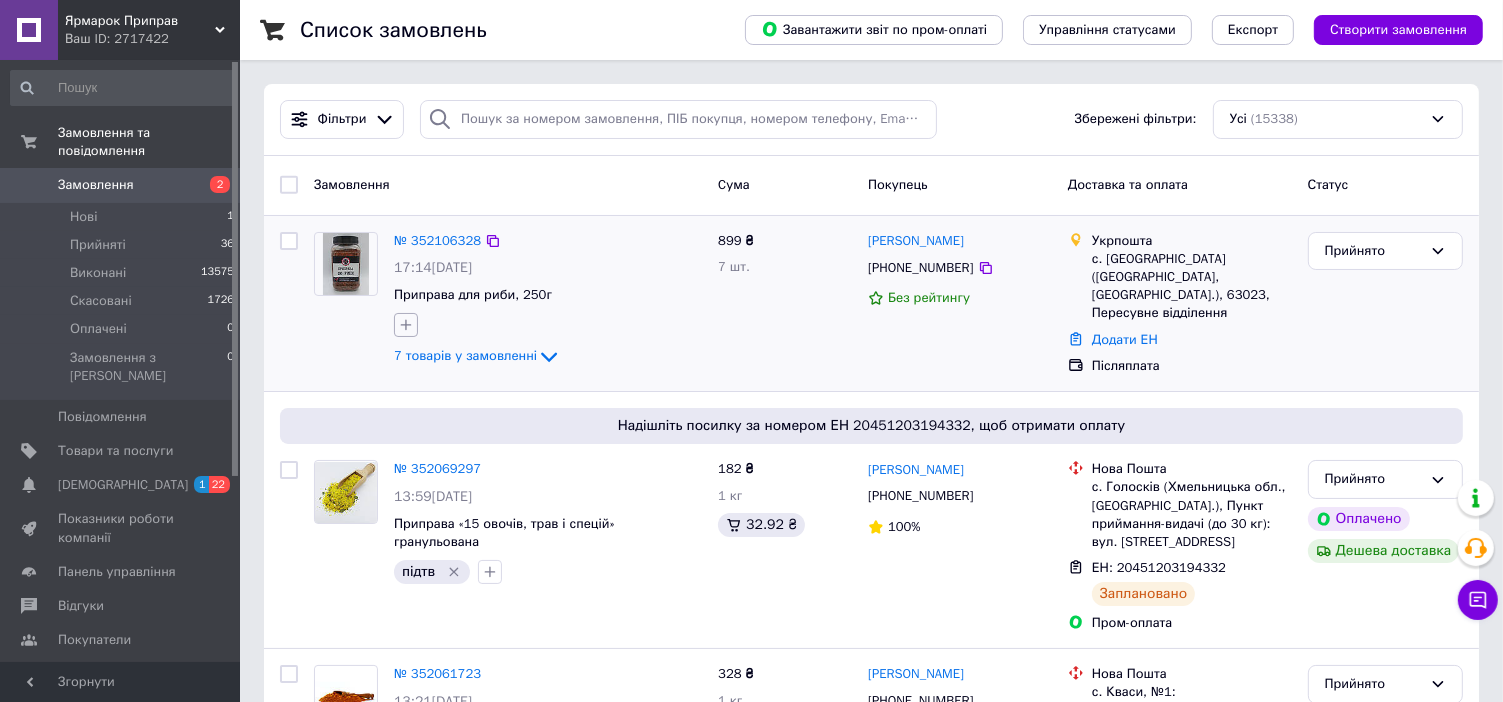 click 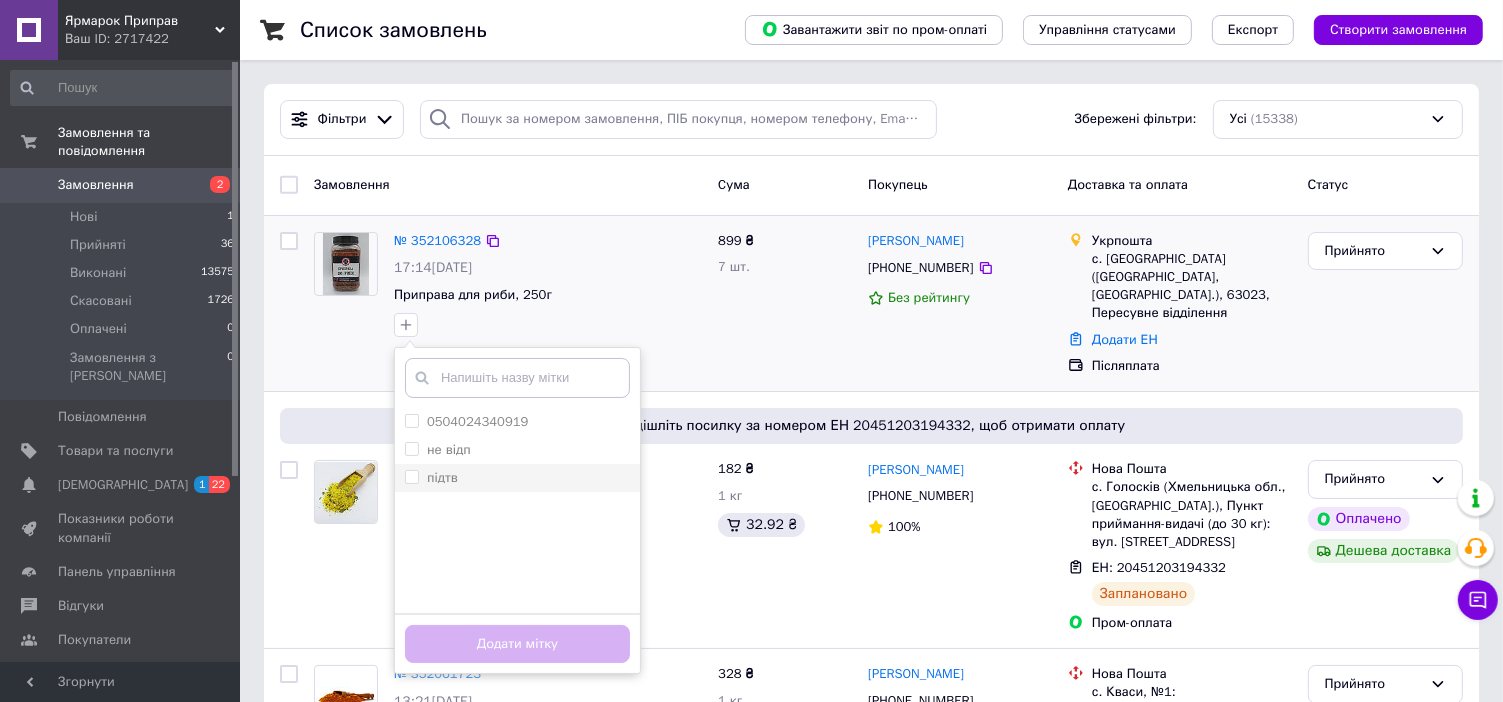 click on "підтв" at bounding box center (517, 478) 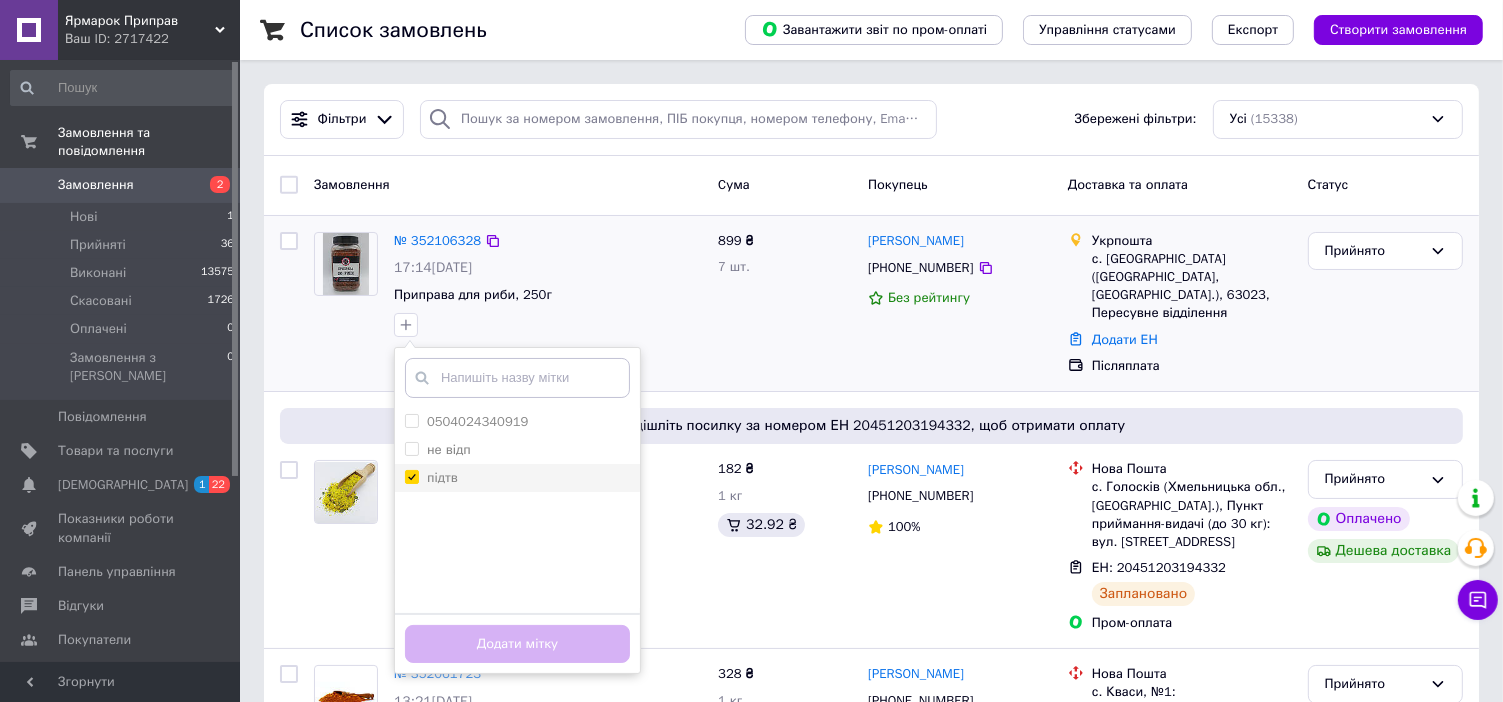 checkbox on "true" 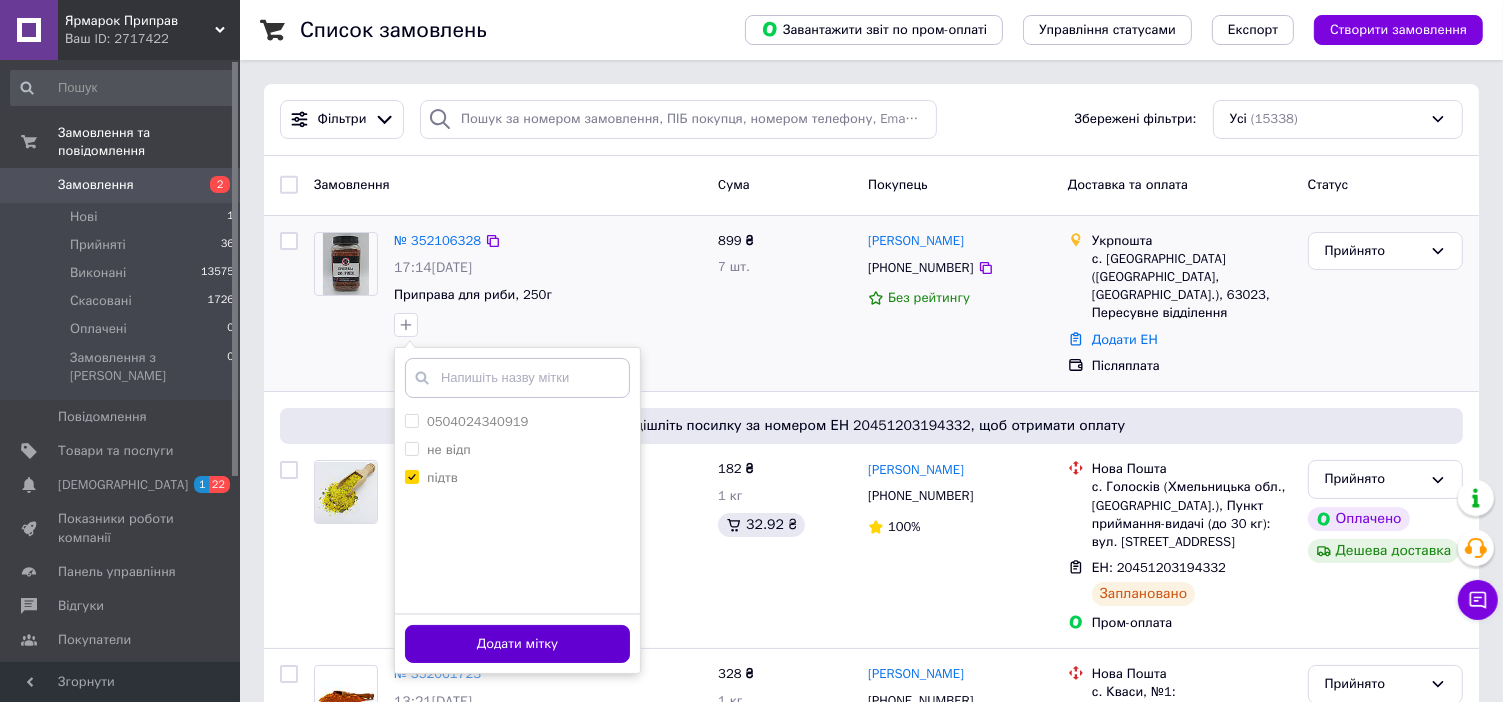 drag, startPoint x: 520, startPoint y: 639, endPoint x: 772, endPoint y: 447, distance: 316.80908 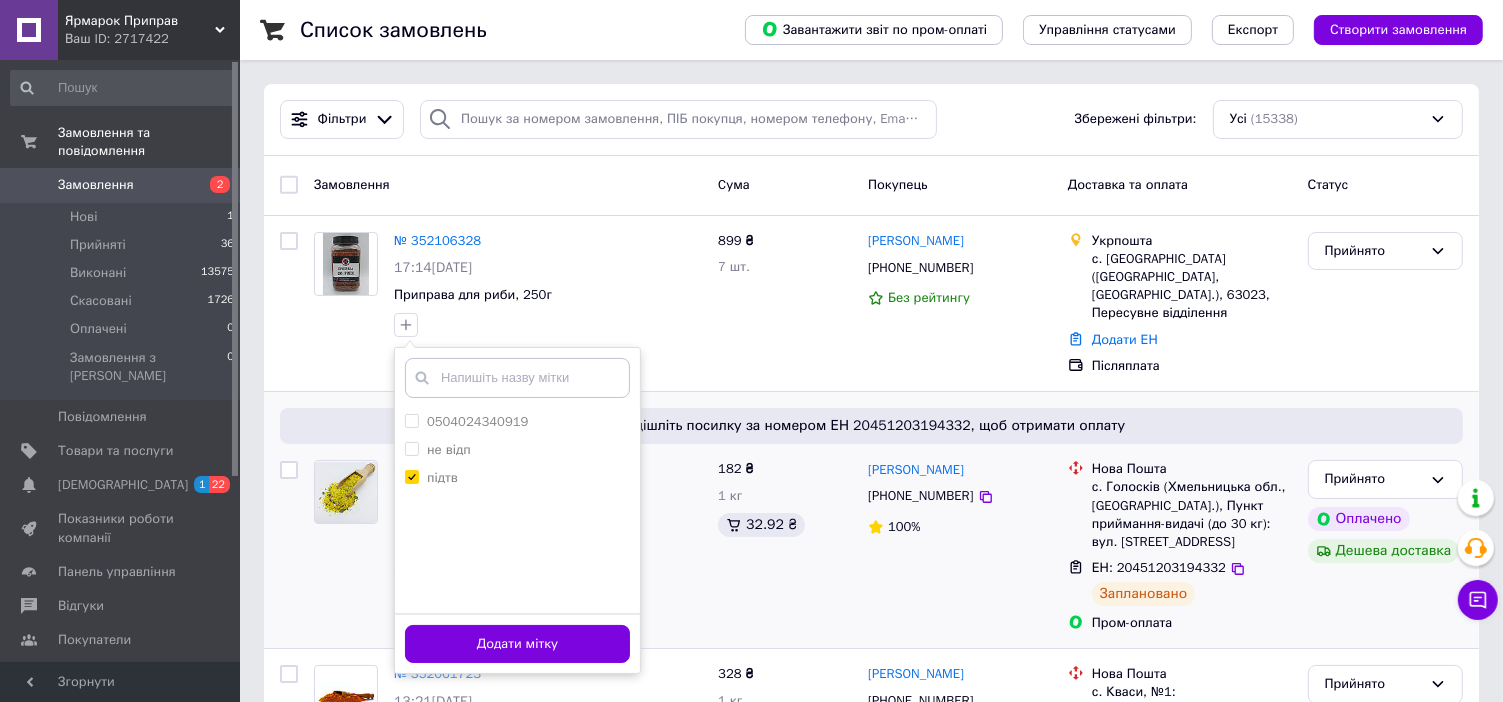 click on "Додати мітку" at bounding box center [517, 644] 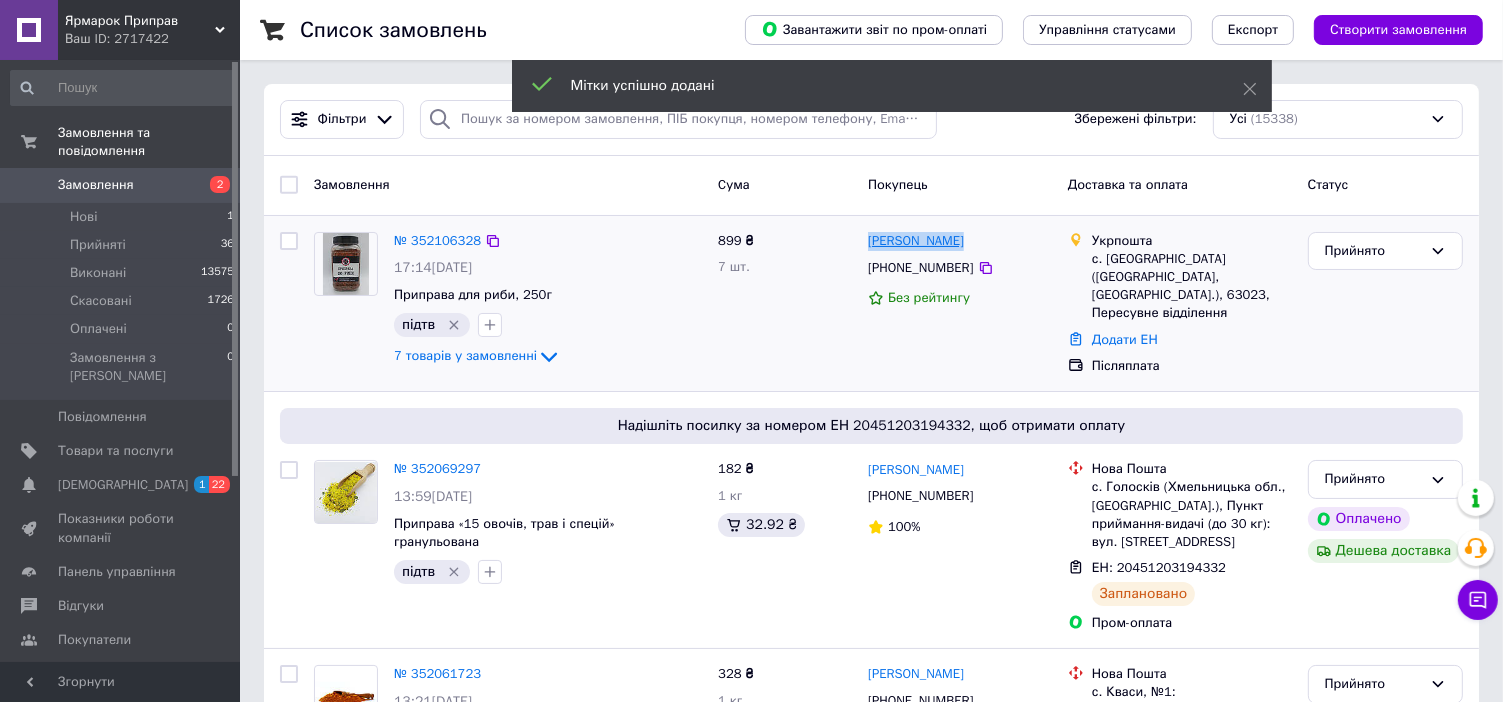 drag, startPoint x: 990, startPoint y: 235, endPoint x: 868, endPoint y: 239, distance: 122.06556 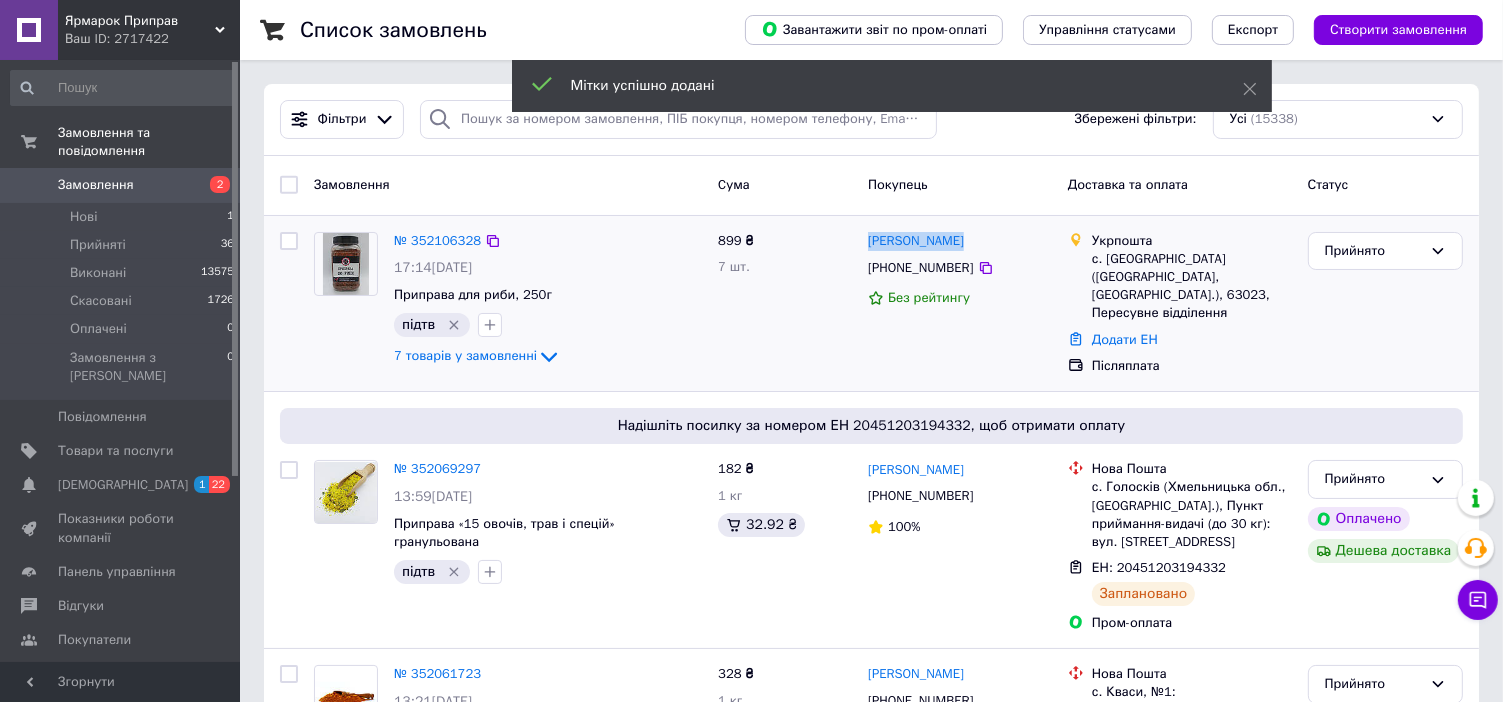 copy on "[PERSON_NAME]" 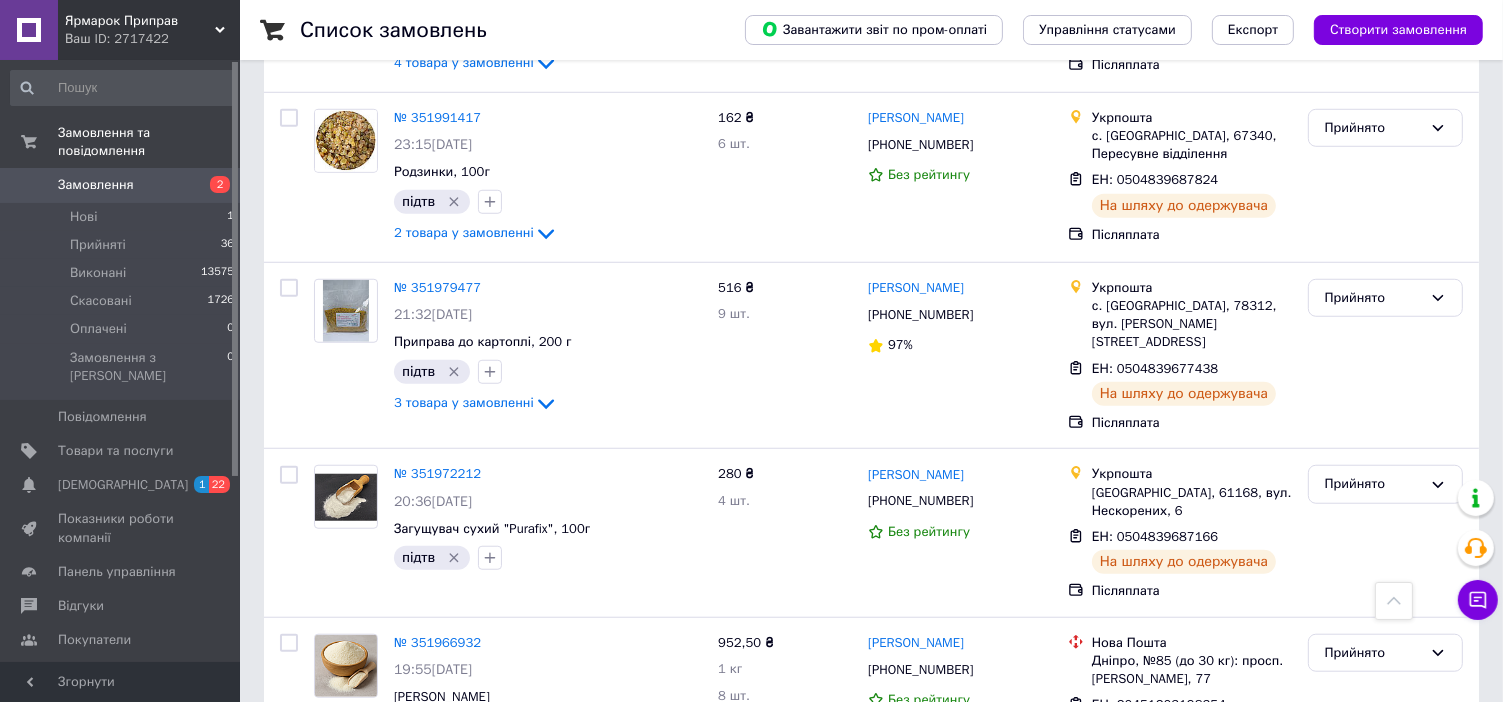 scroll, scrollTop: 1600, scrollLeft: 0, axis: vertical 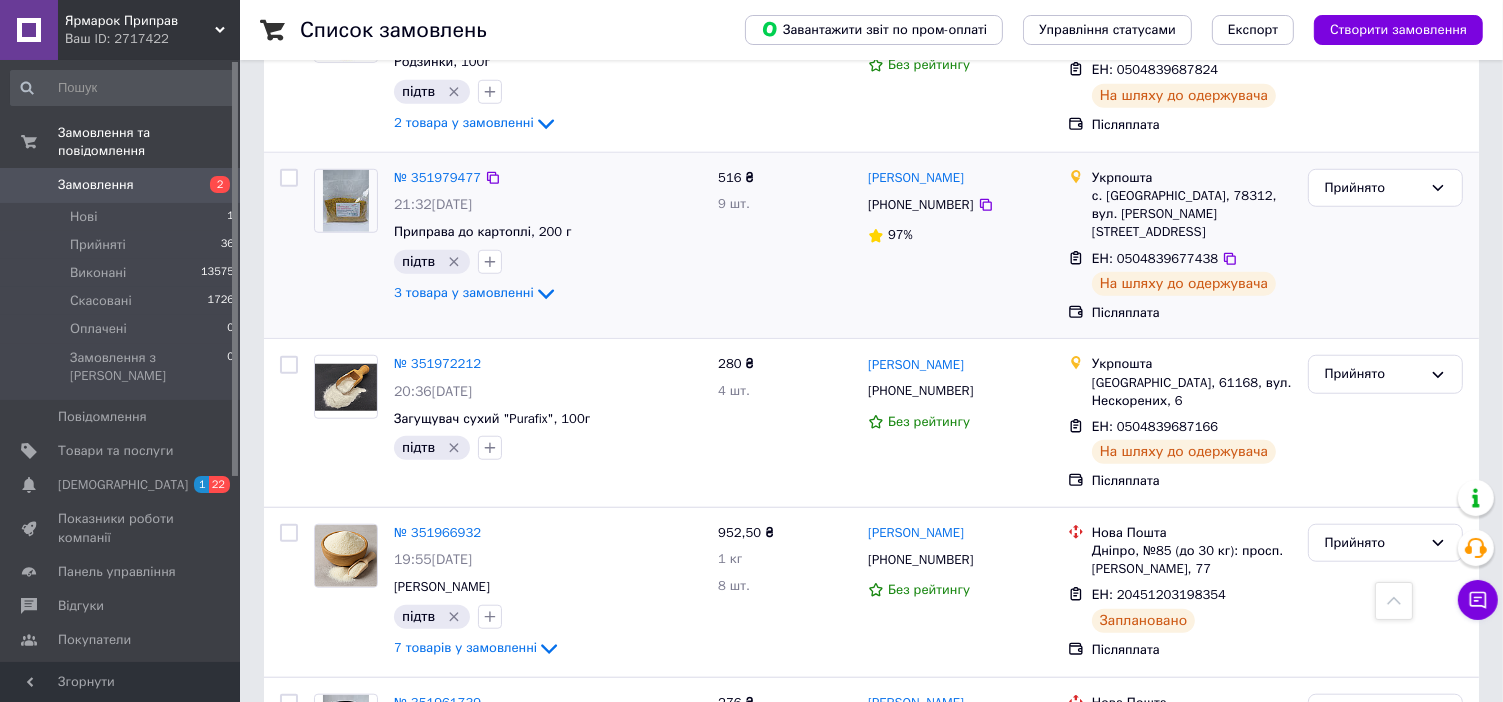 drag, startPoint x: 1216, startPoint y: 210, endPoint x: 1203, endPoint y: 231, distance: 24.698177 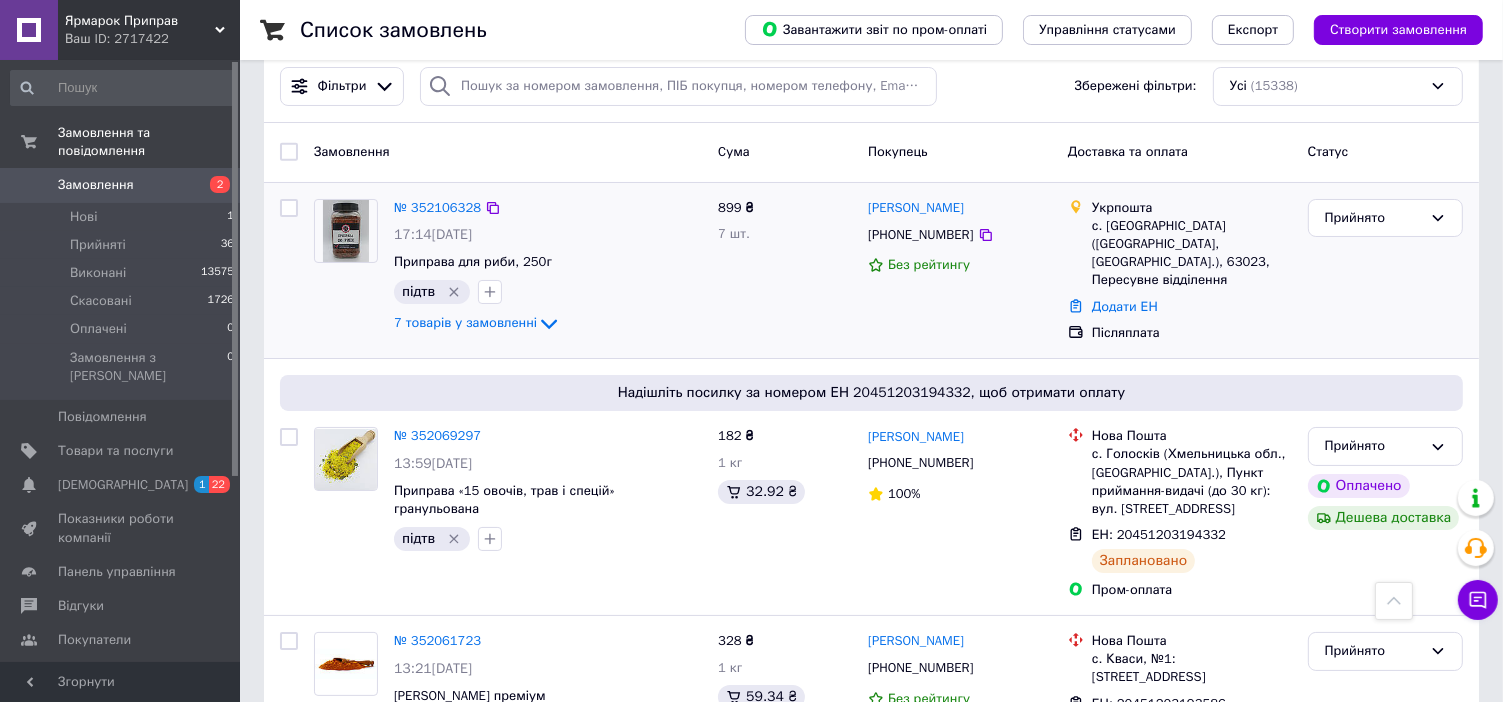 scroll, scrollTop: 0, scrollLeft: 0, axis: both 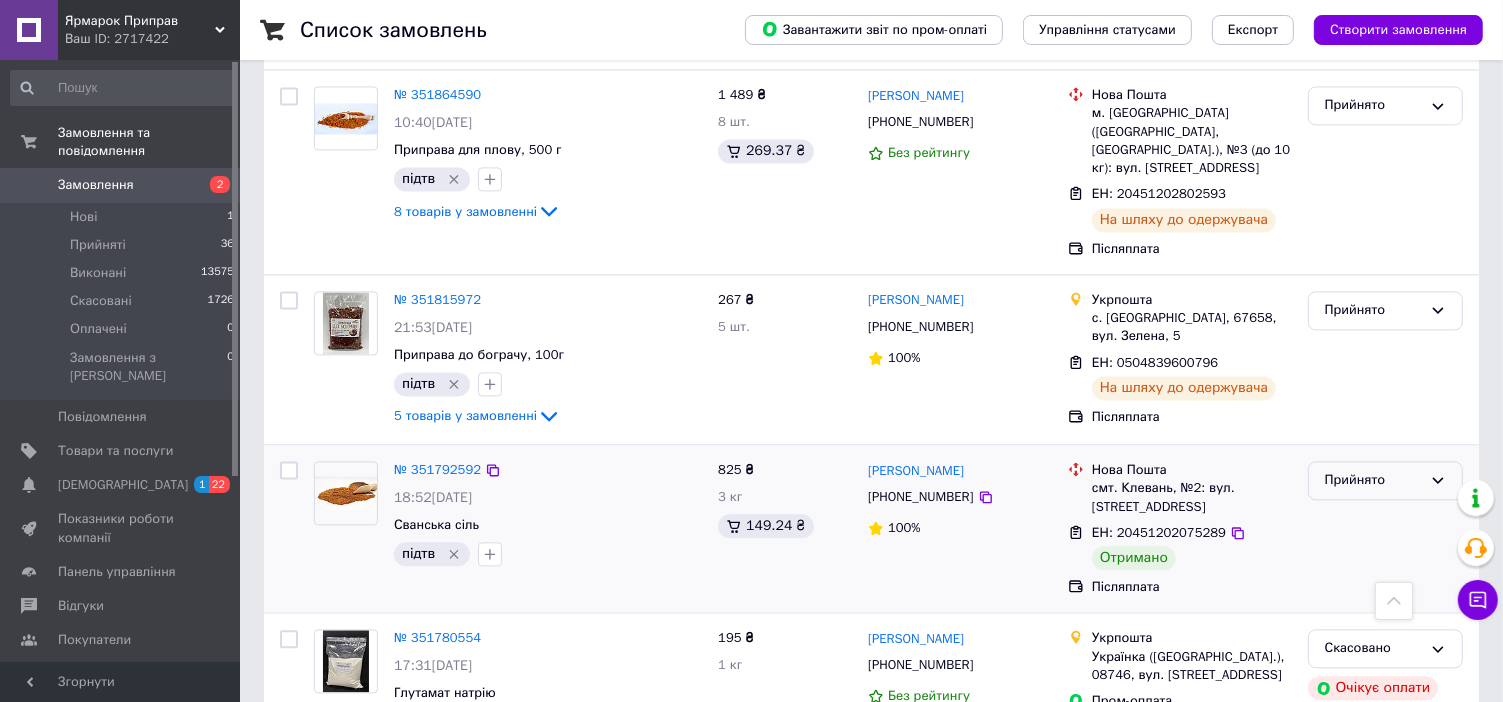 click on "Прийнято" at bounding box center [1373, 480] 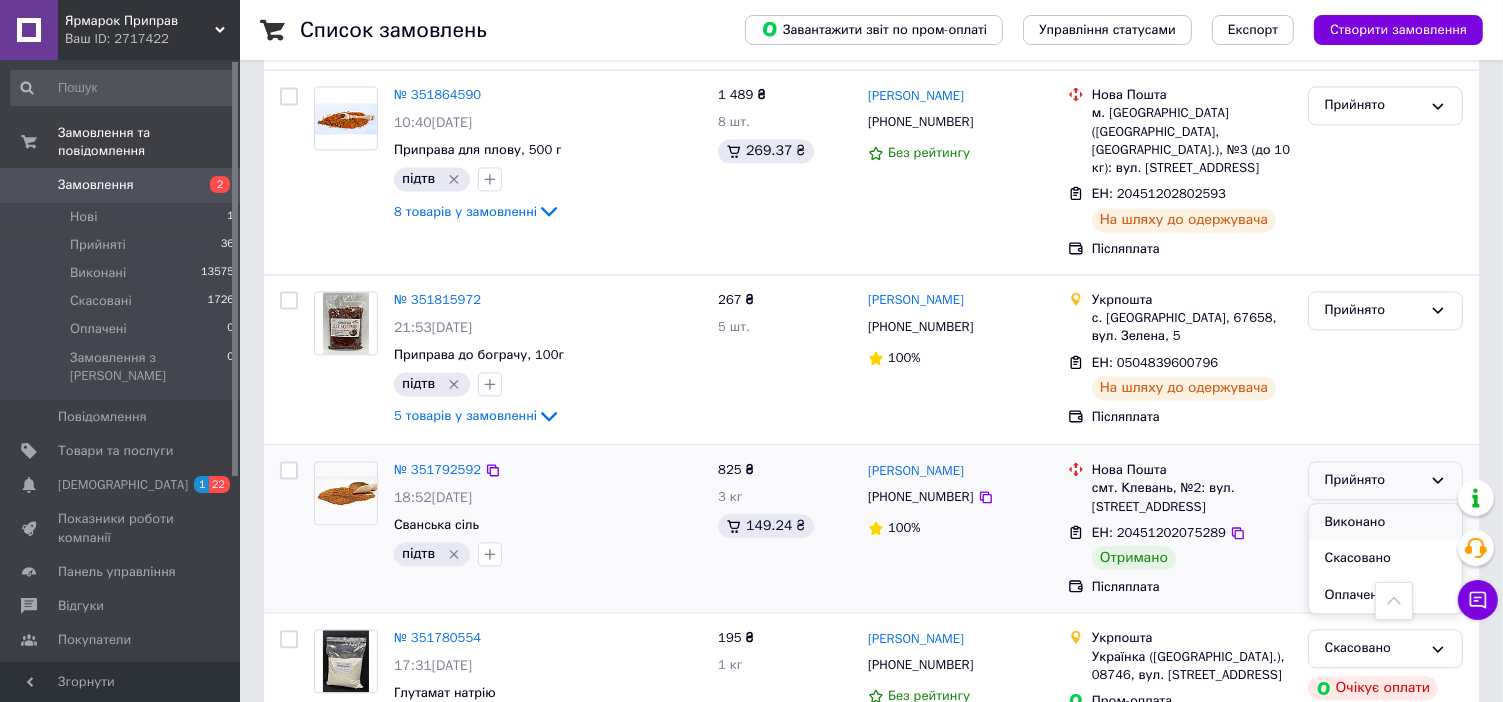 click on "Виконано" at bounding box center [1385, 522] 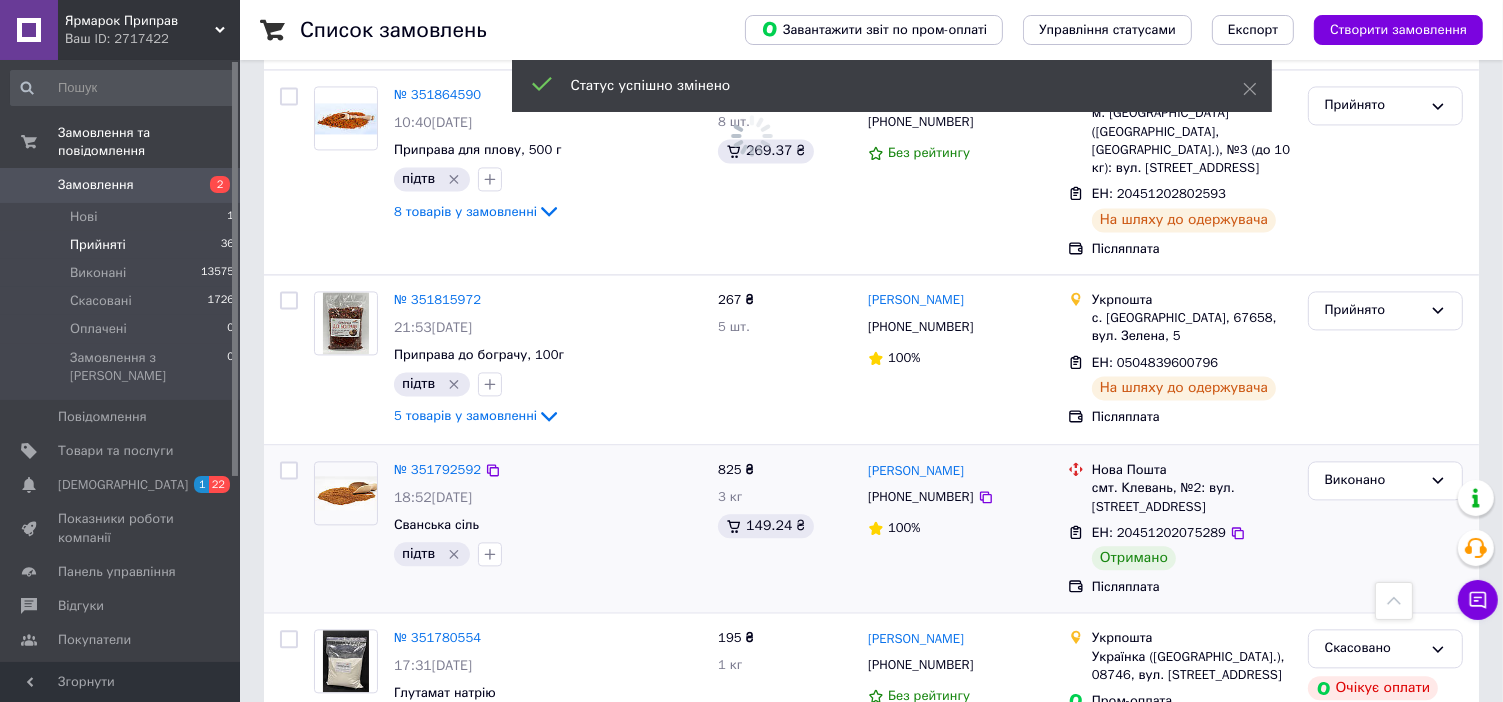 click on "Прийняті" at bounding box center [98, 245] 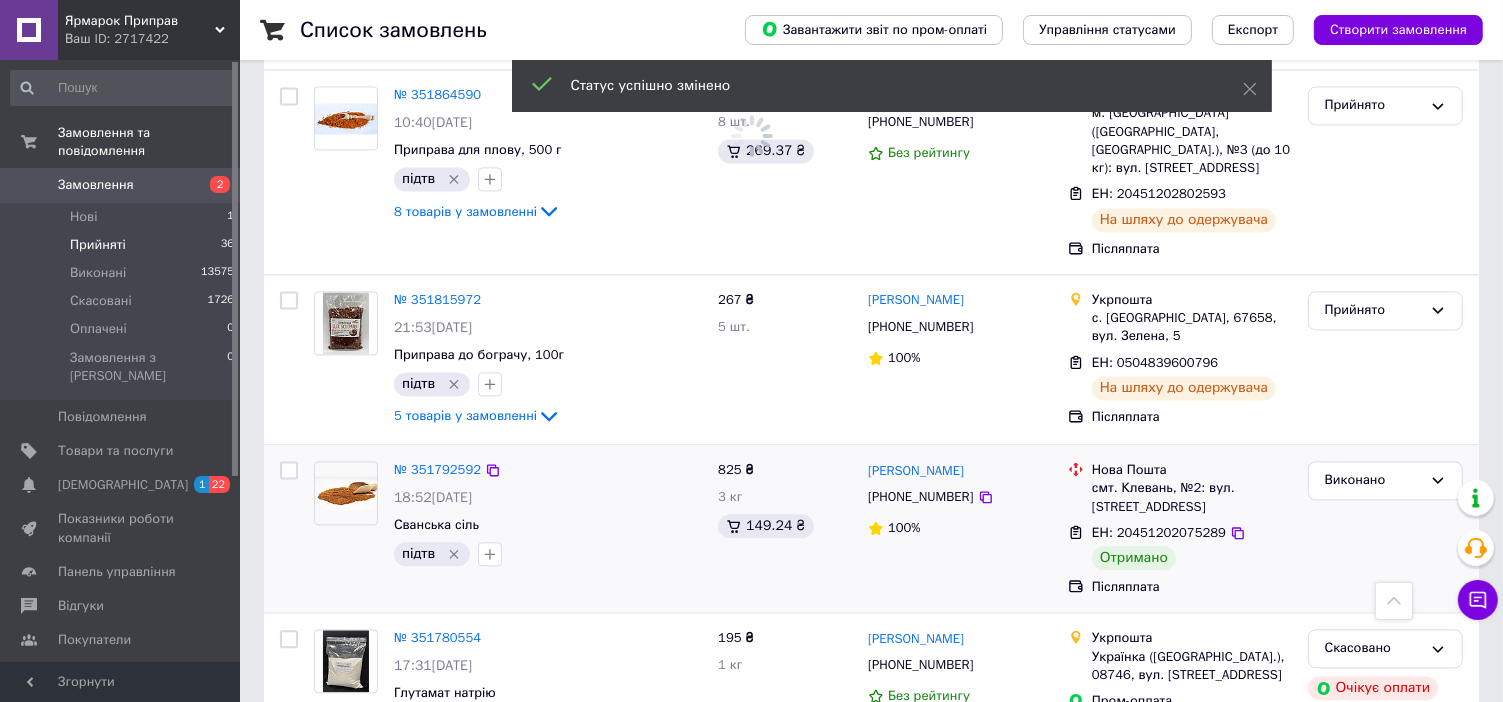 scroll, scrollTop: 4271, scrollLeft: 0, axis: vertical 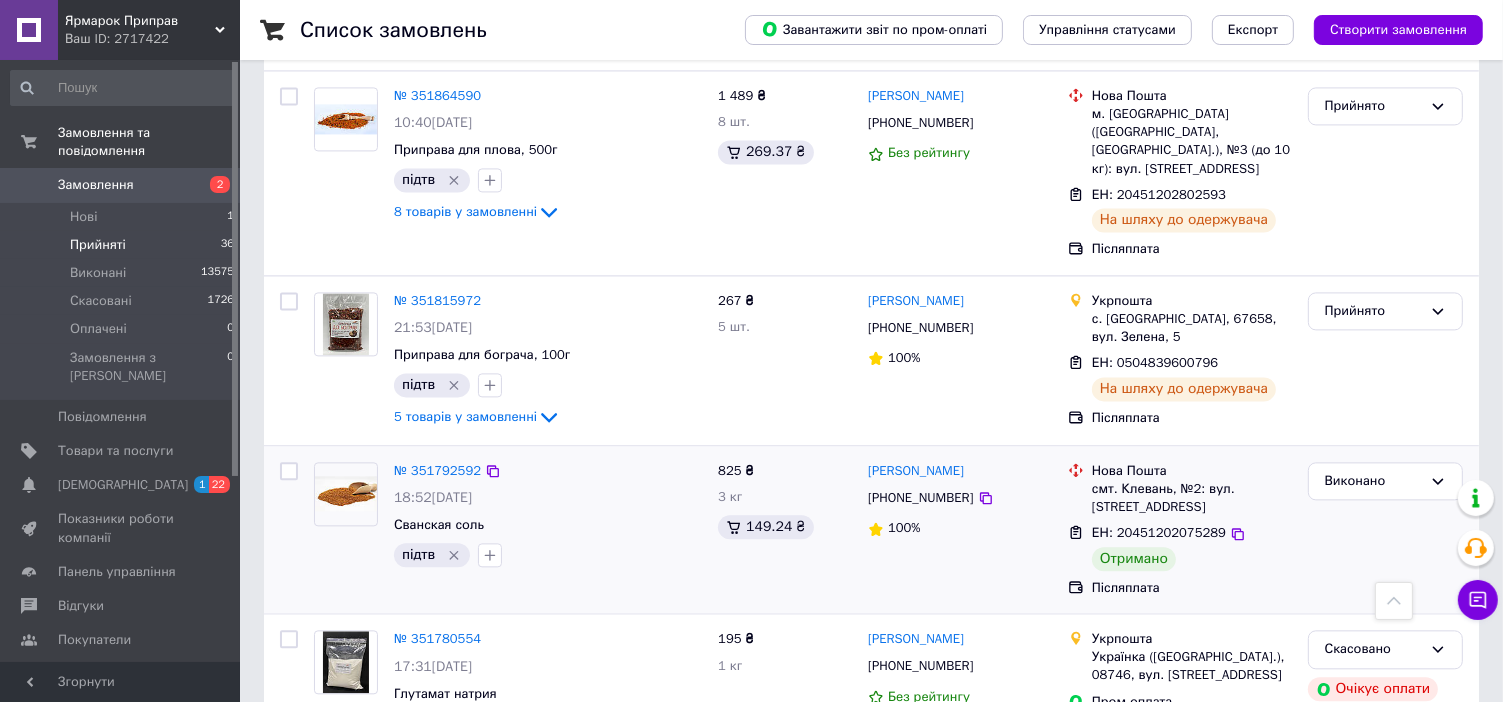 click on "Прийняті" at bounding box center [98, 245] 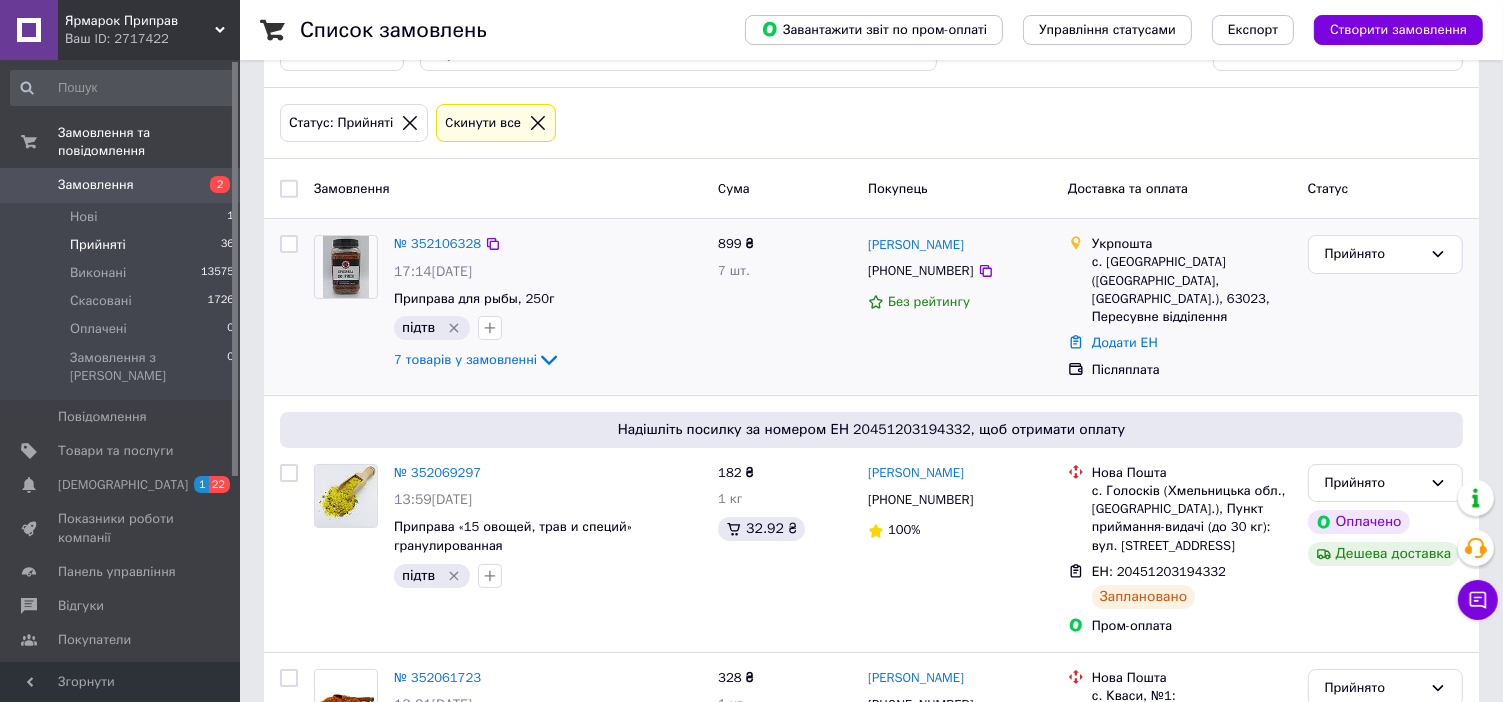 scroll, scrollTop: 0, scrollLeft: 0, axis: both 